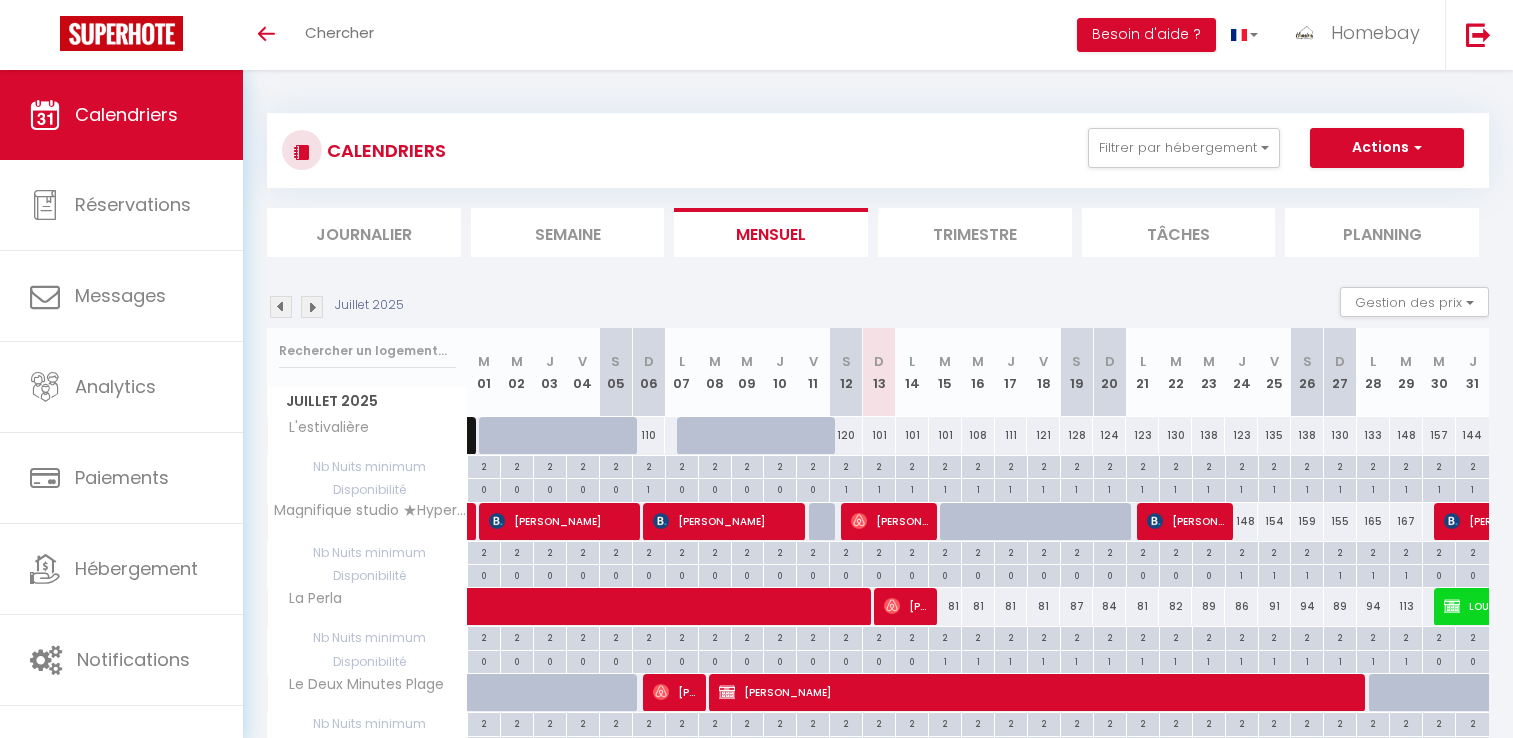 scroll, scrollTop: 658, scrollLeft: 0, axis: vertical 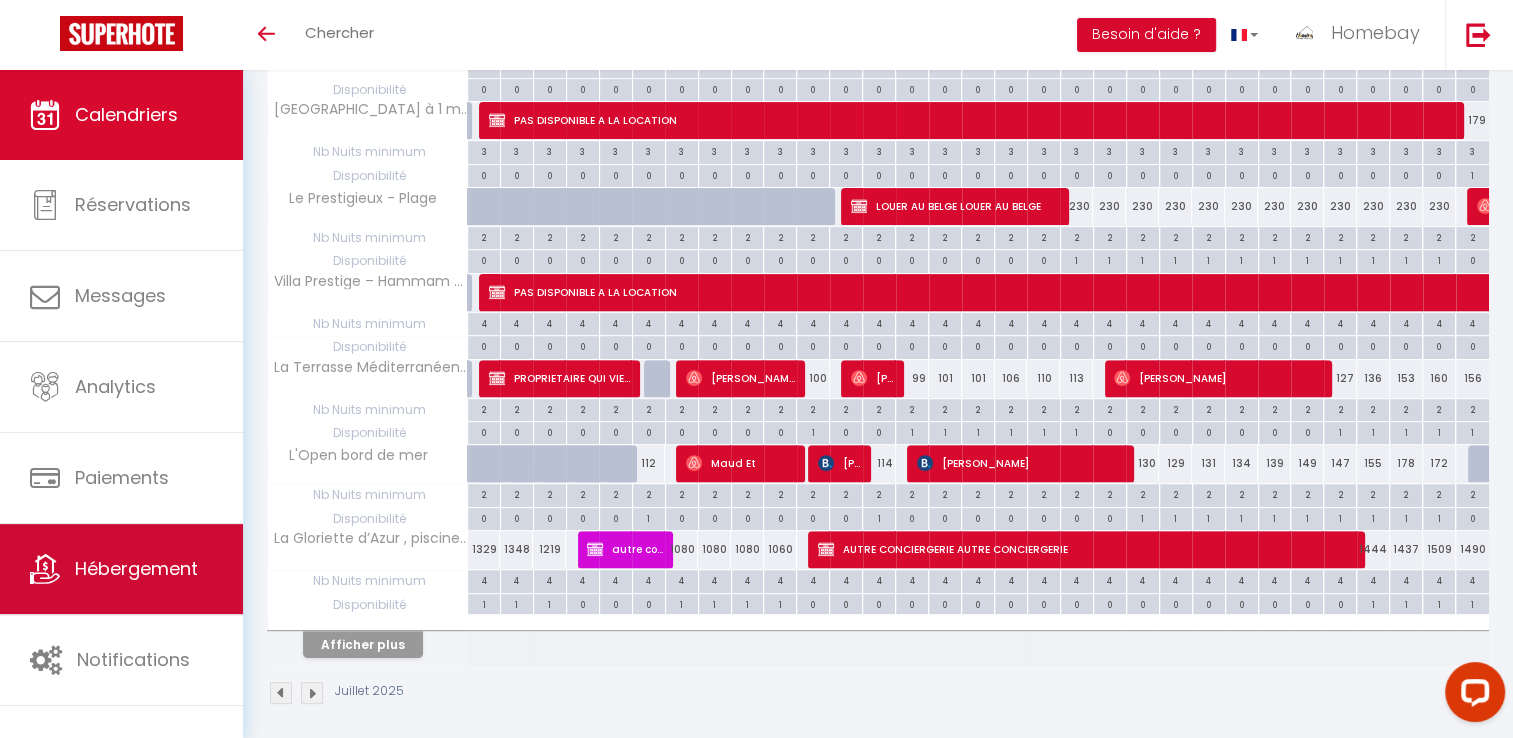 click on "Hébergement" at bounding box center (121, 569) 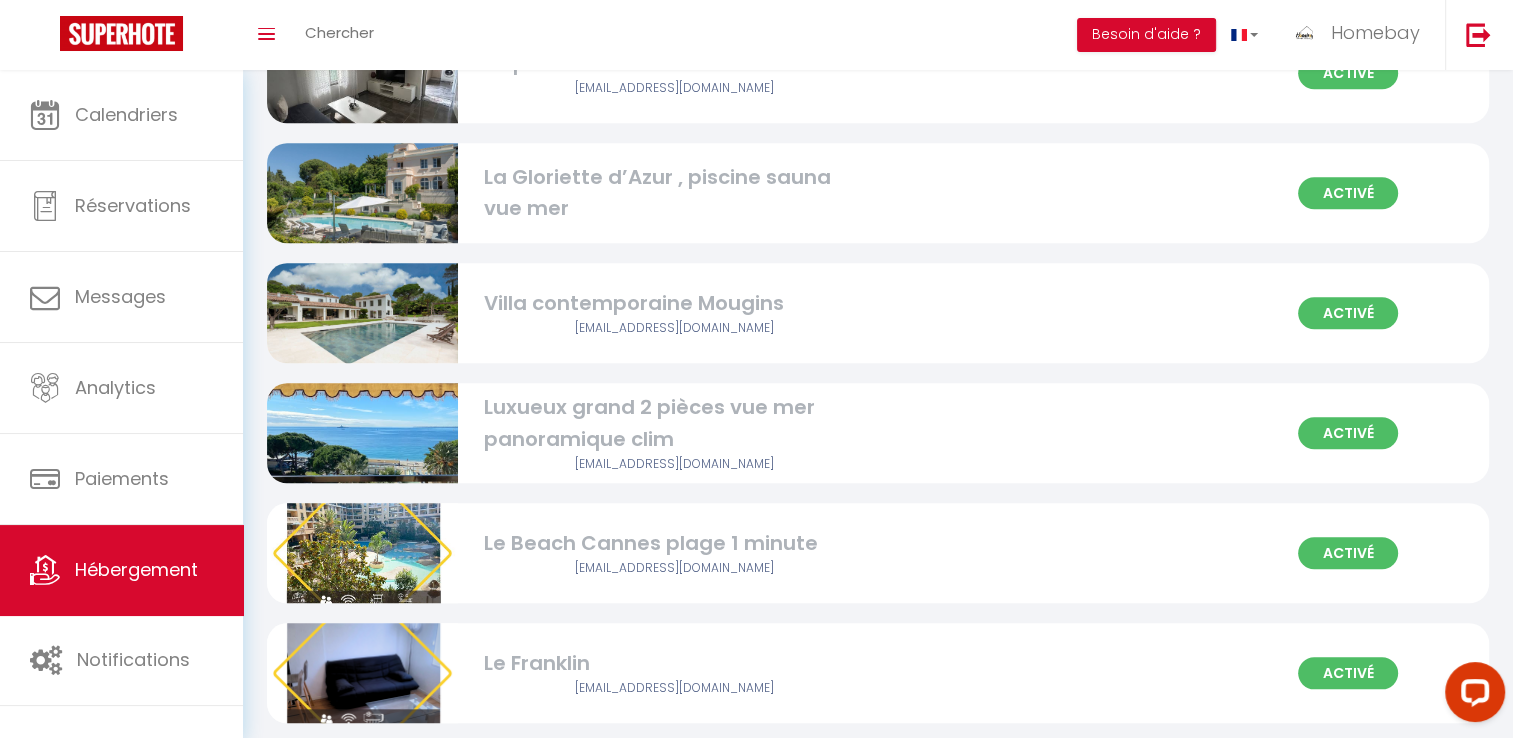 scroll, scrollTop: 1796, scrollLeft: 0, axis: vertical 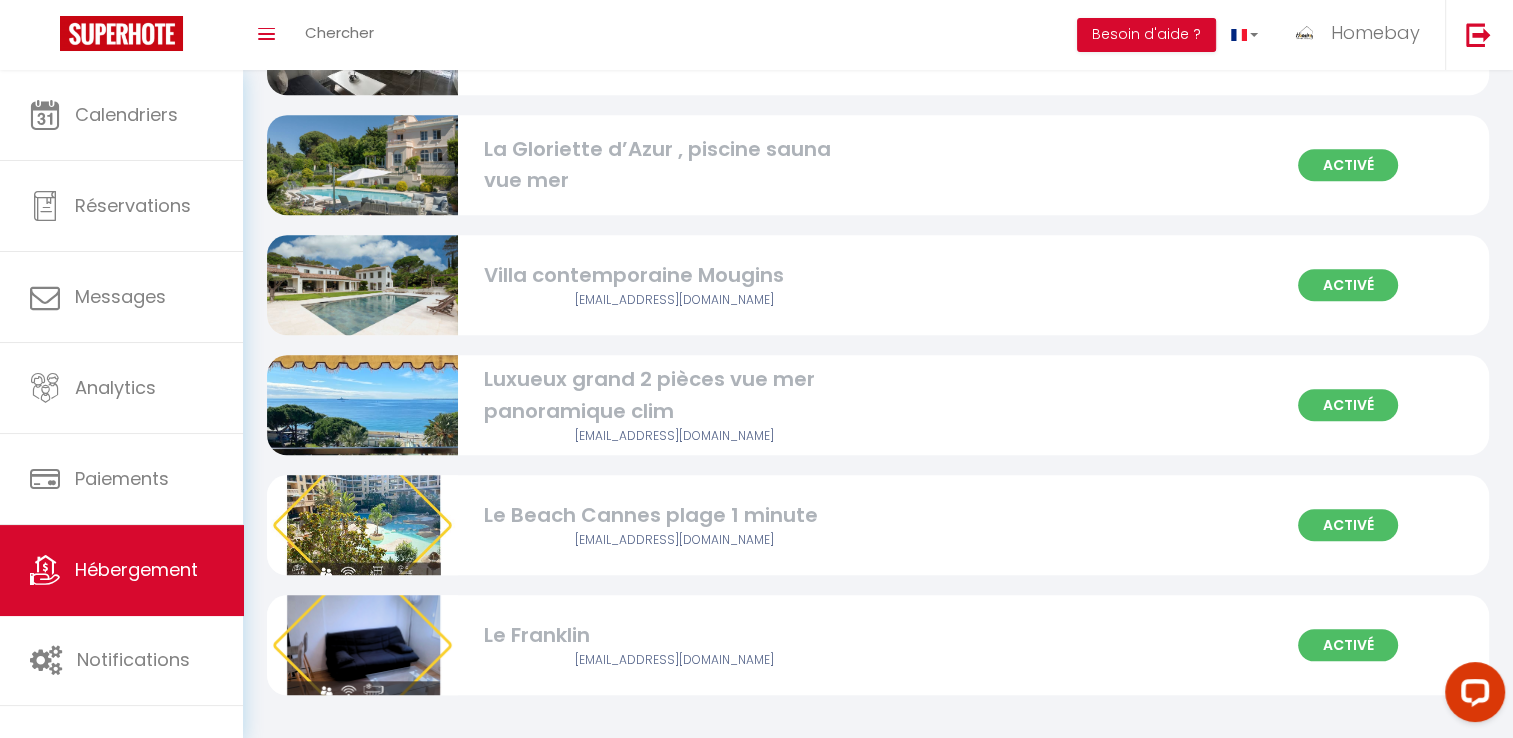 click on "Activé       Le Beach Cannes plage 1 minute   [EMAIL_ADDRESS][DOMAIN_NAME]" at bounding box center [878, 525] 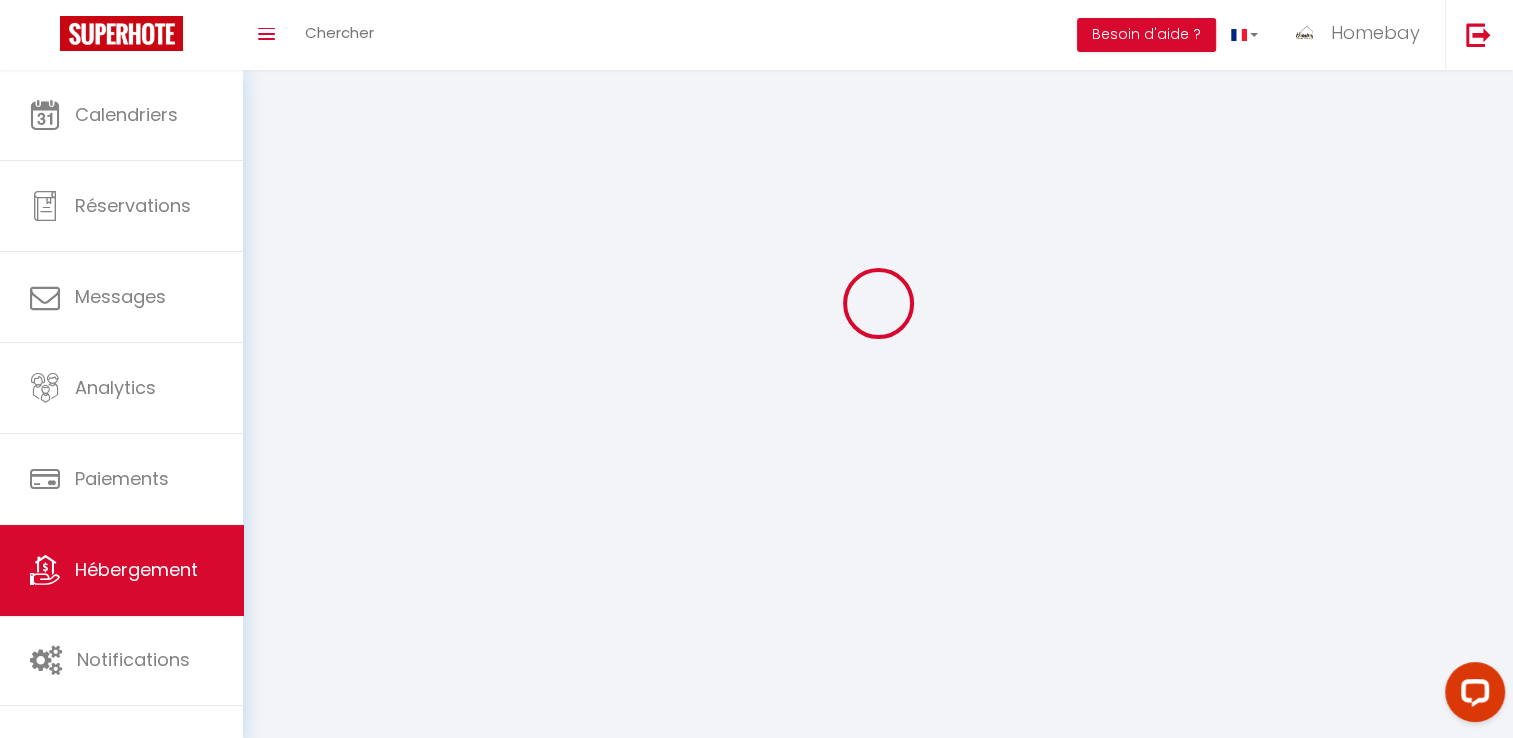 select 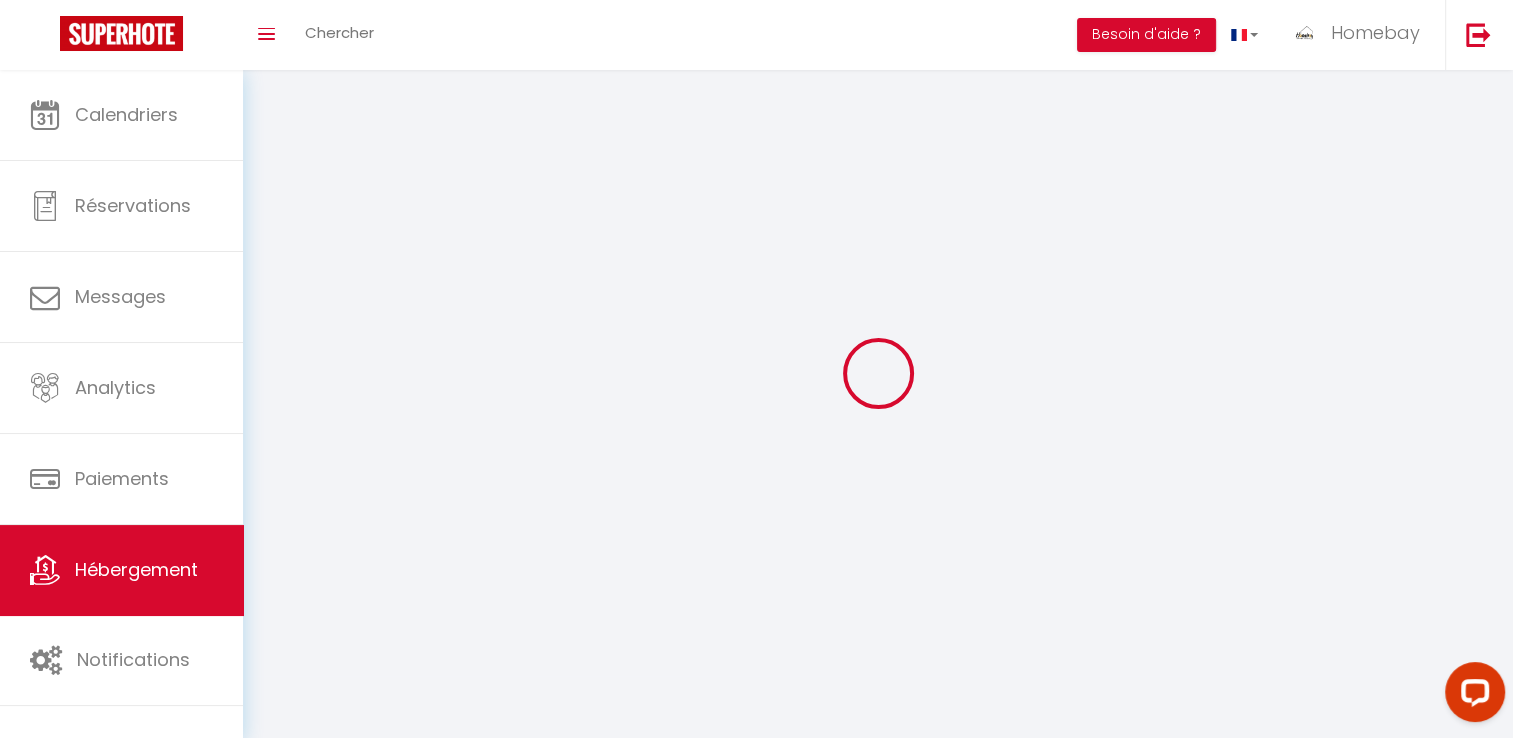 select 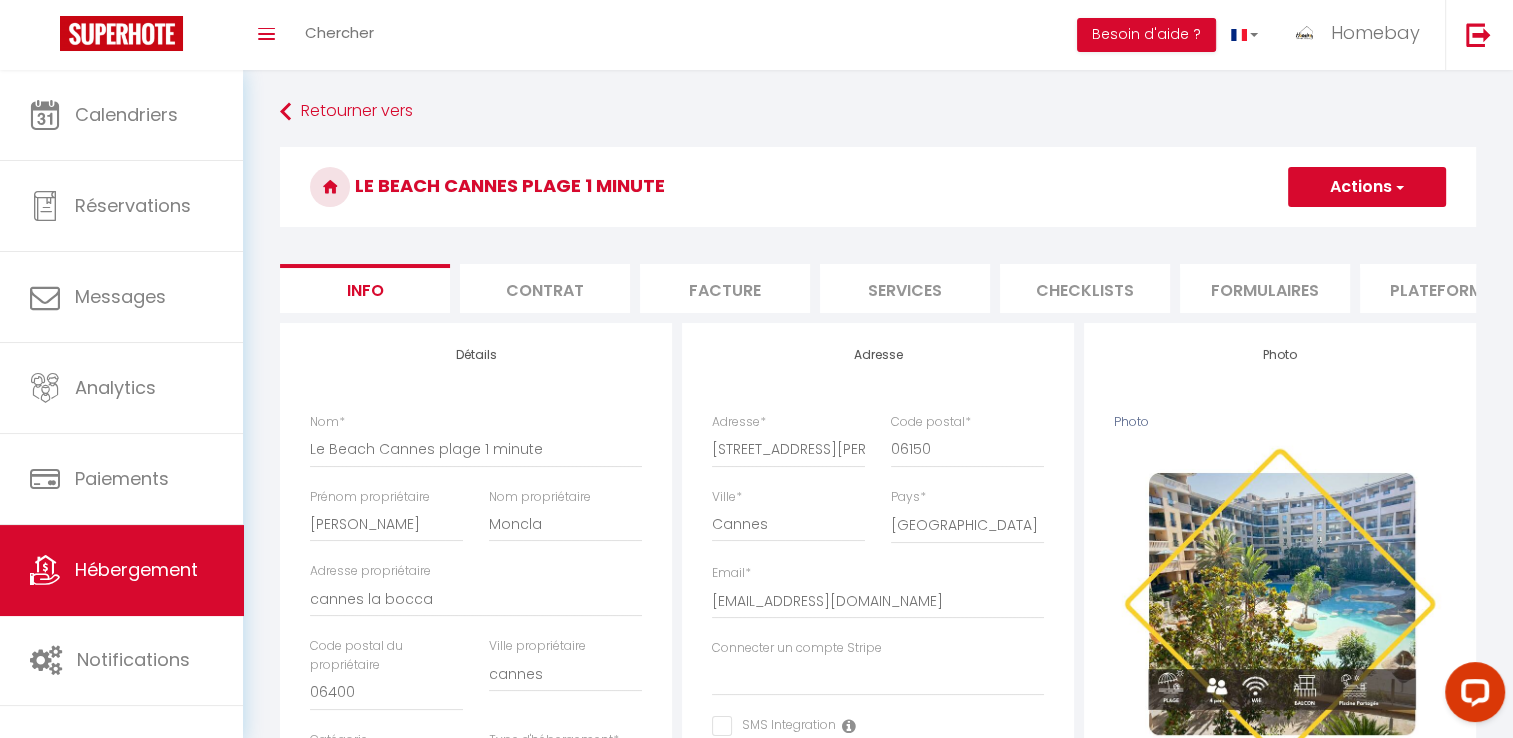 click on "Plateformes" at bounding box center (1445, 288) 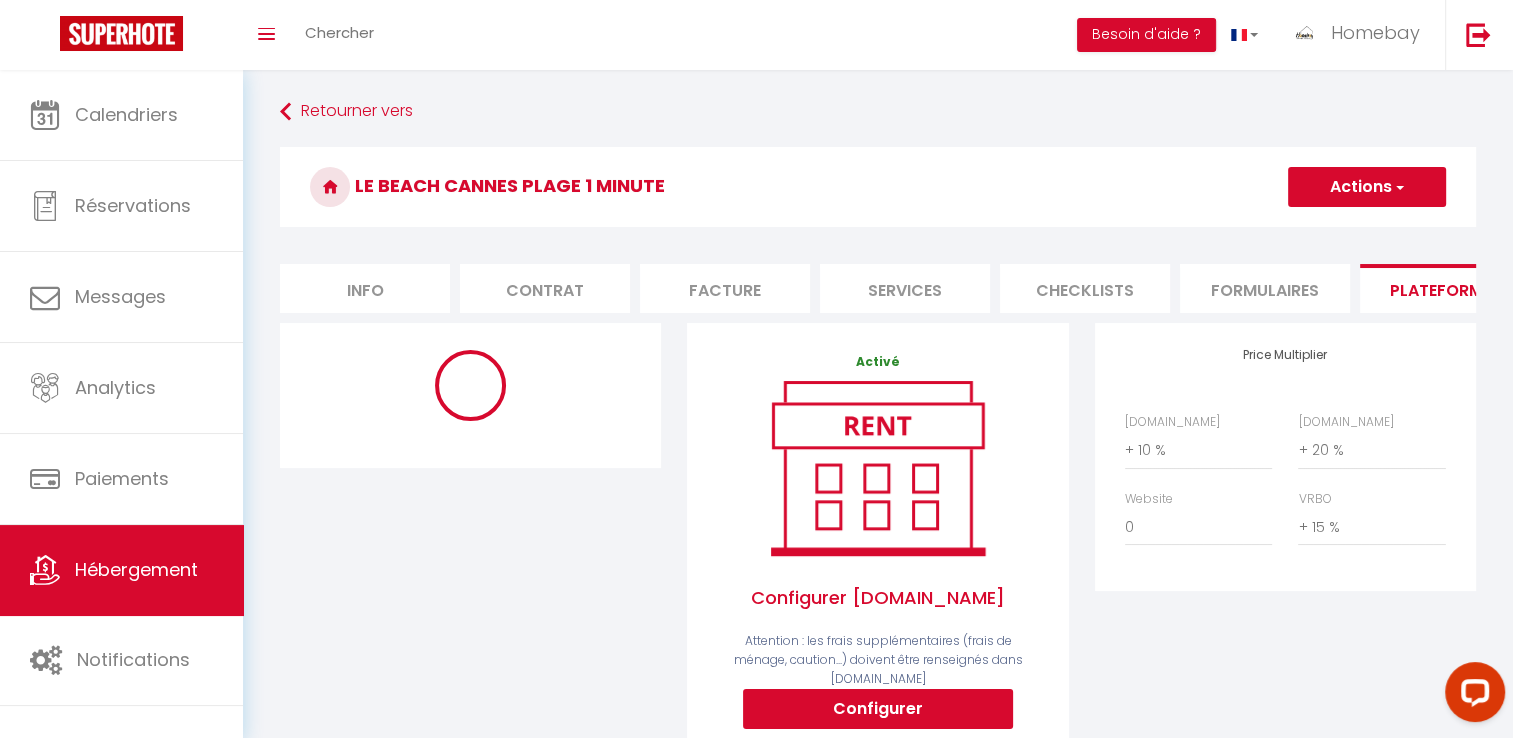 select on "8489-1460802120692967737" 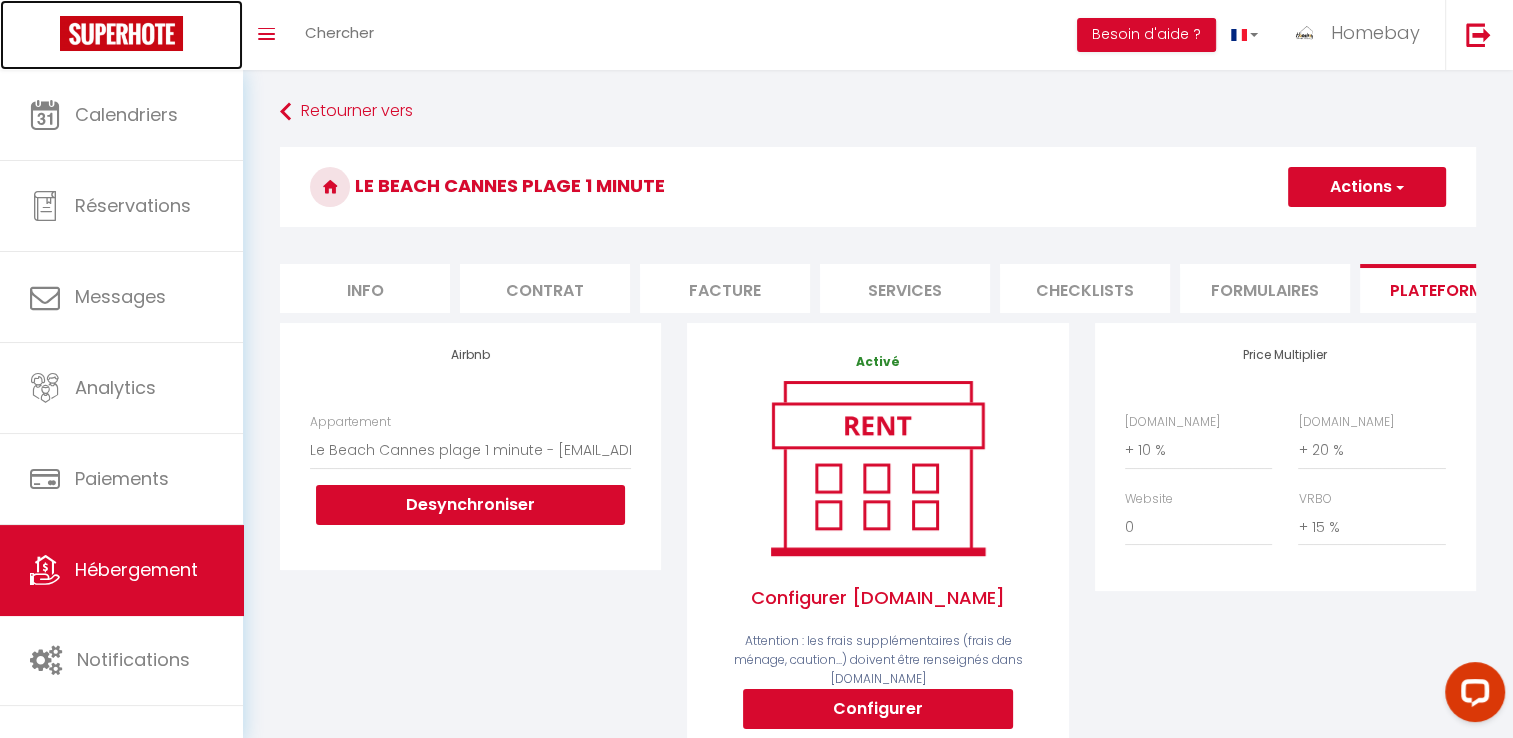 click at bounding box center (121, 33) 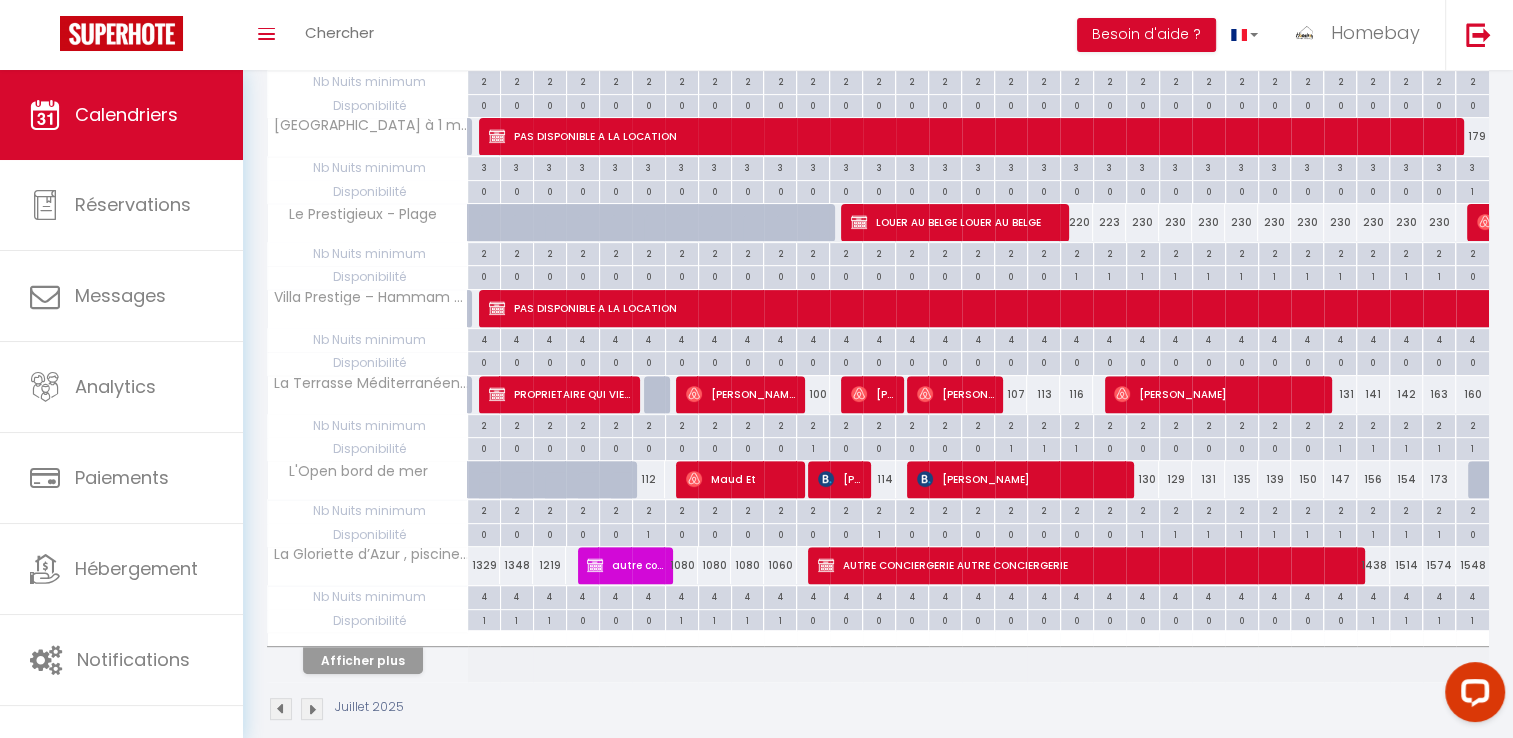 scroll, scrollTop: 660, scrollLeft: 0, axis: vertical 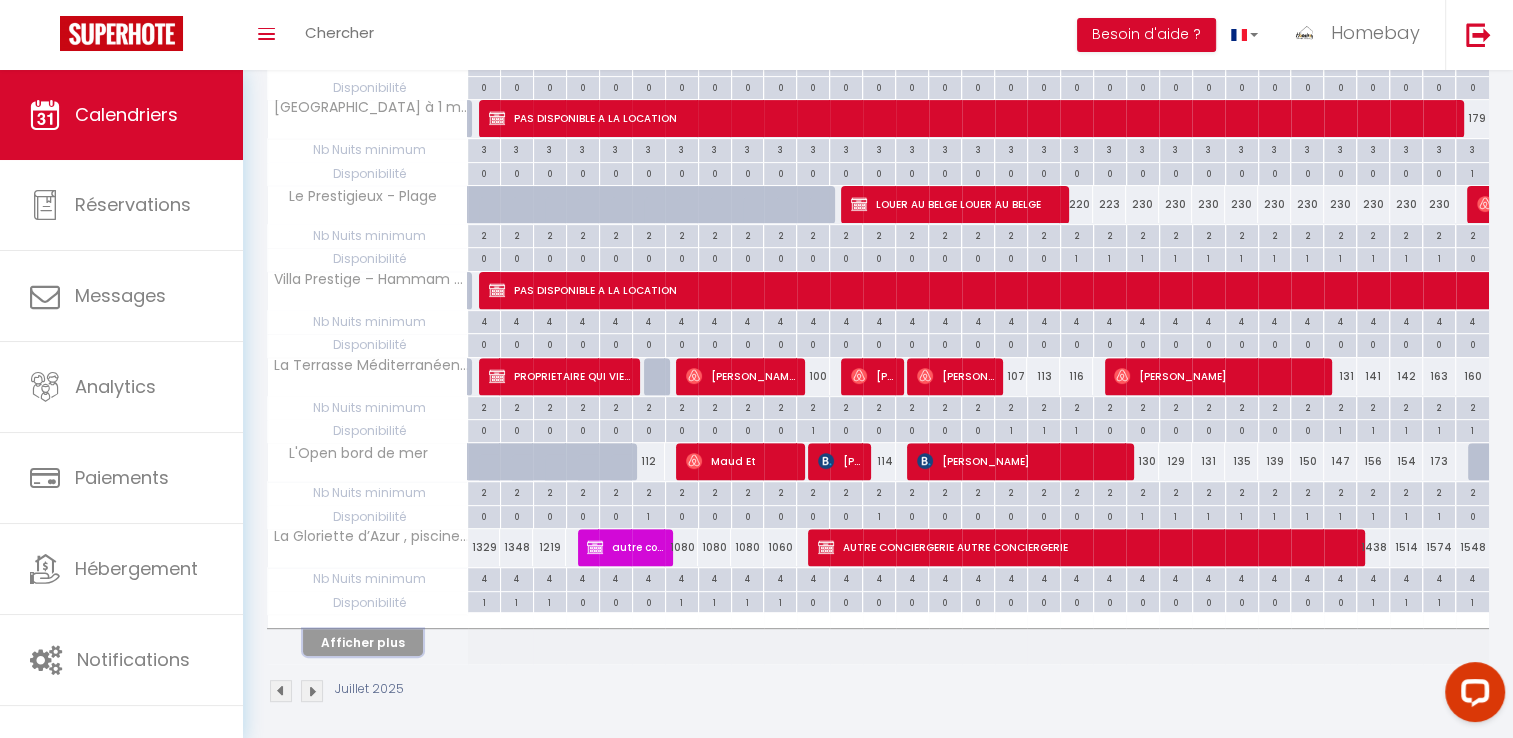 click on "Afficher plus" at bounding box center [363, 642] 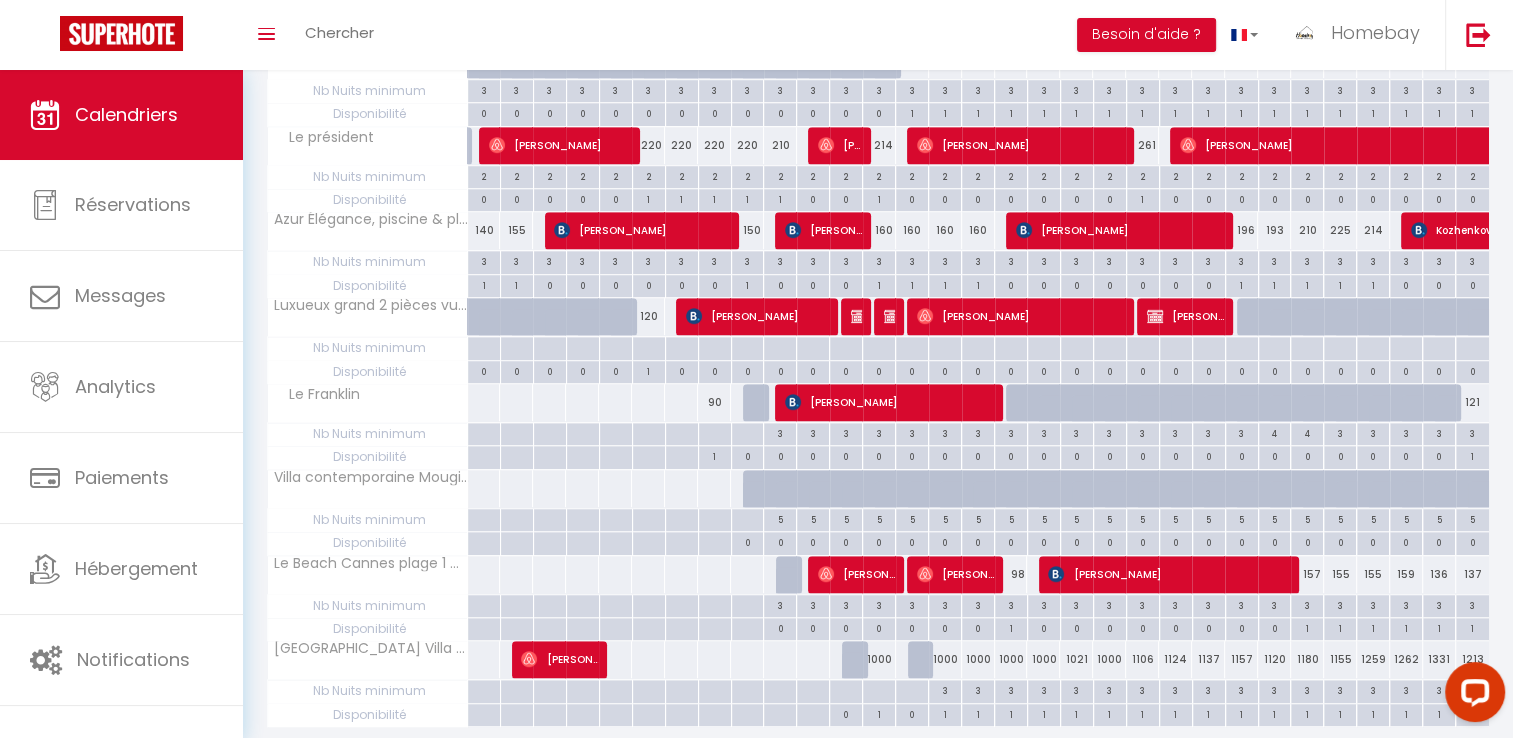 scroll, scrollTop: 1379, scrollLeft: 0, axis: vertical 